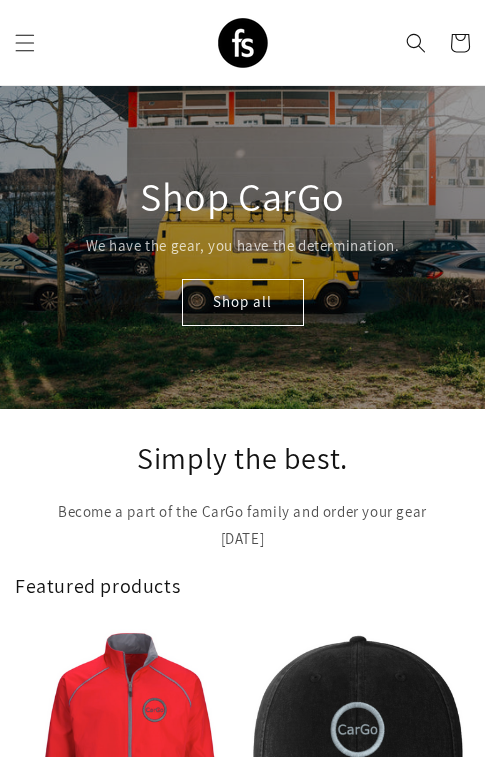 scroll, scrollTop: 0, scrollLeft: 0, axis: both 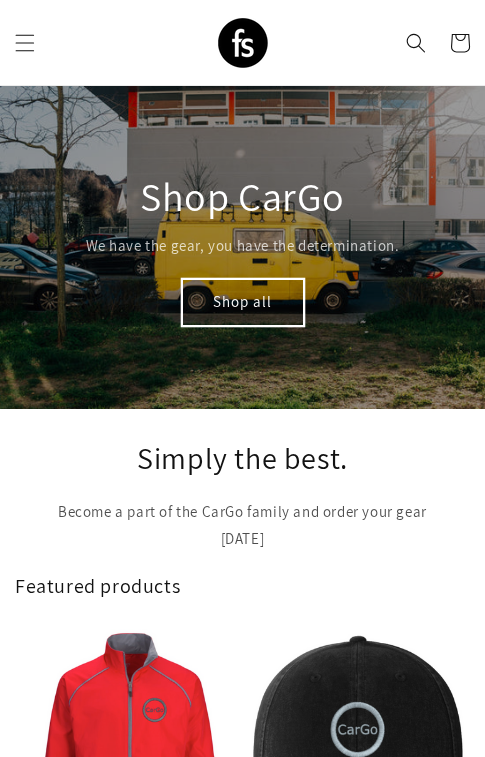 click on "Shop all" at bounding box center (243, 302) 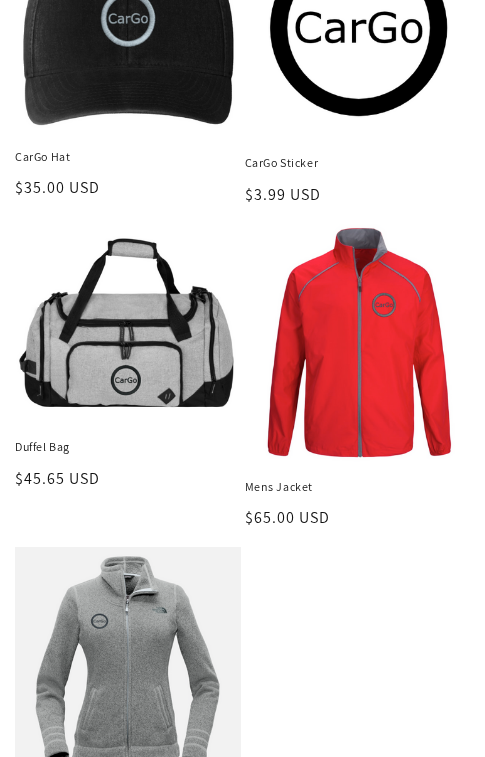 scroll, scrollTop: 344, scrollLeft: 0, axis: vertical 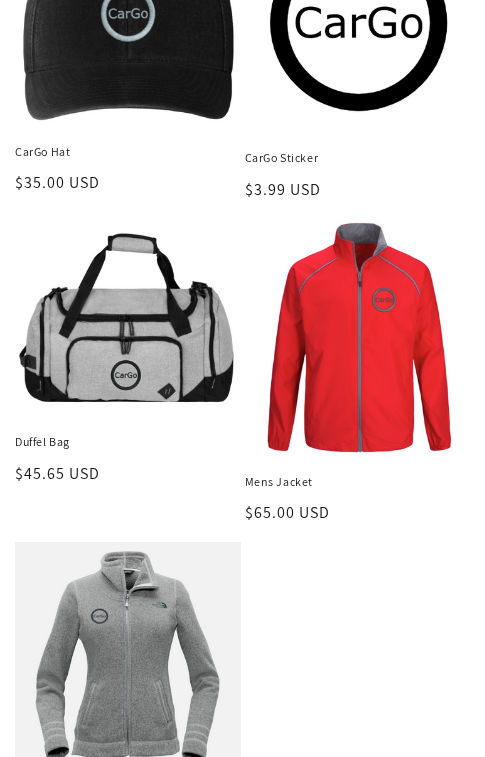 click on "Duffel Bag" at bounding box center [128, 442] 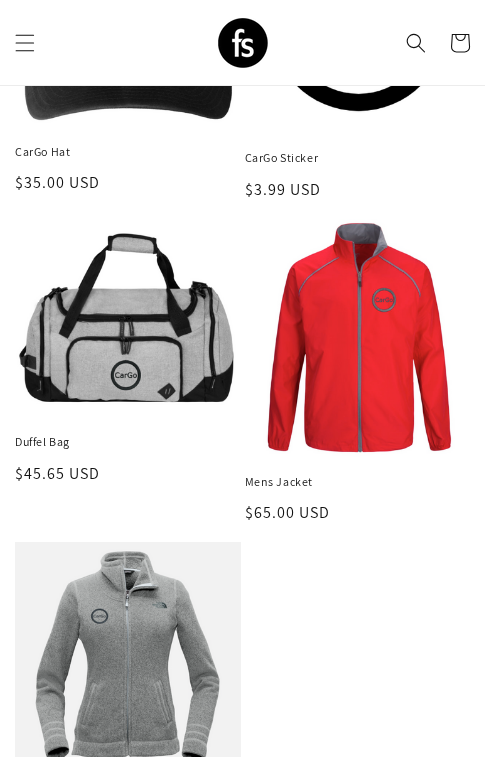 scroll, scrollTop: 29, scrollLeft: 0, axis: vertical 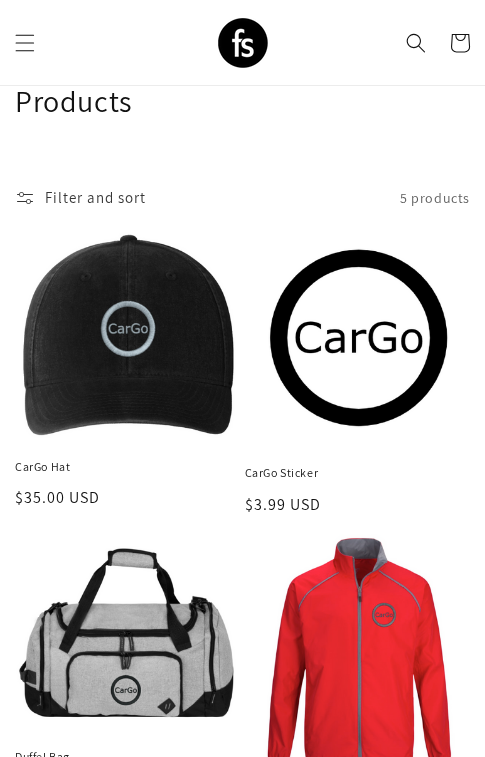 click on "CarGo Sticker" at bounding box center [358, 473] 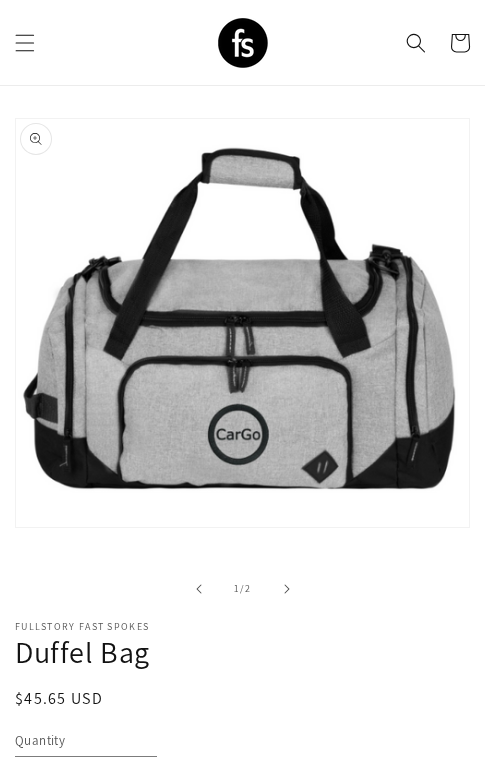 scroll, scrollTop: 118, scrollLeft: 0, axis: vertical 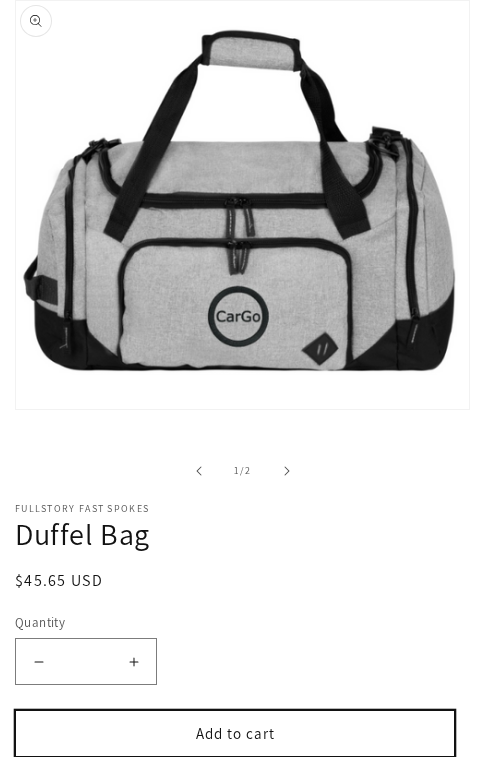 click on "Add to cart" at bounding box center (235, 733) 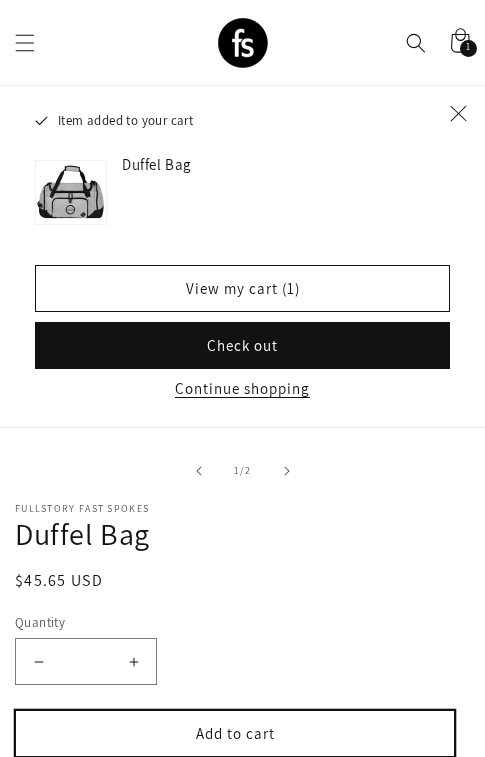 click on "Add to cart" at bounding box center [235, 733] 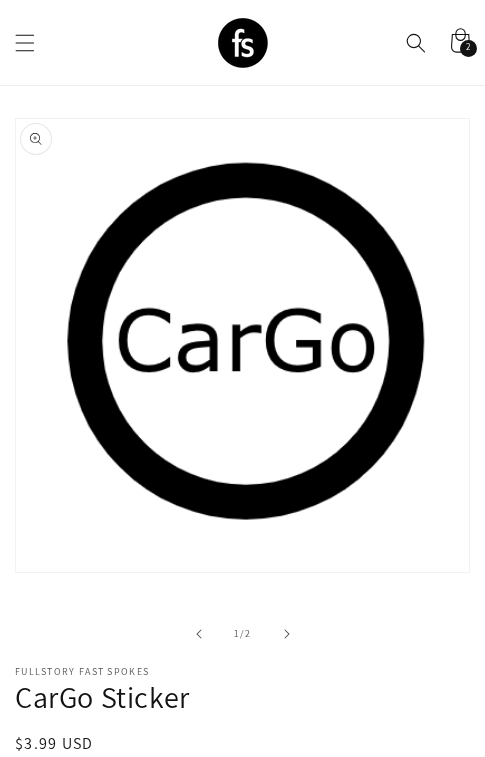 scroll, scrollTop: 220, scrollLeft: 0, axis: vertical 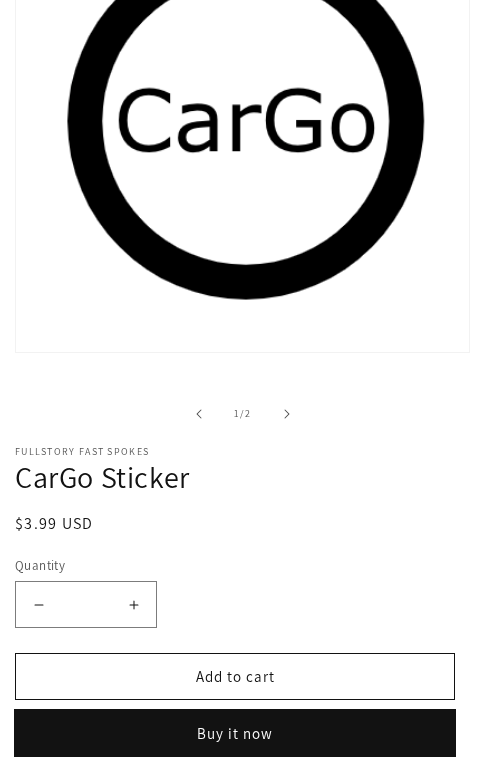 click on "Buy it now" at bounding box center (235, 733) 